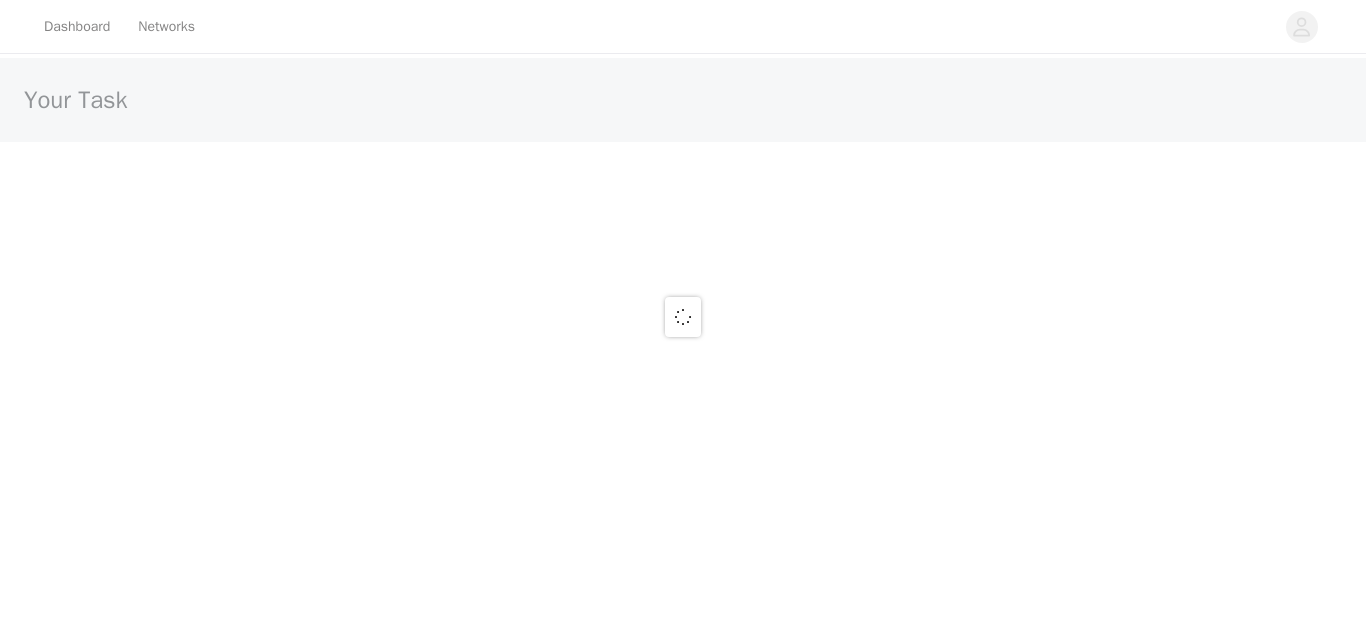 scroll, scrollTop: 0, scrollLeft: 0, axis: both 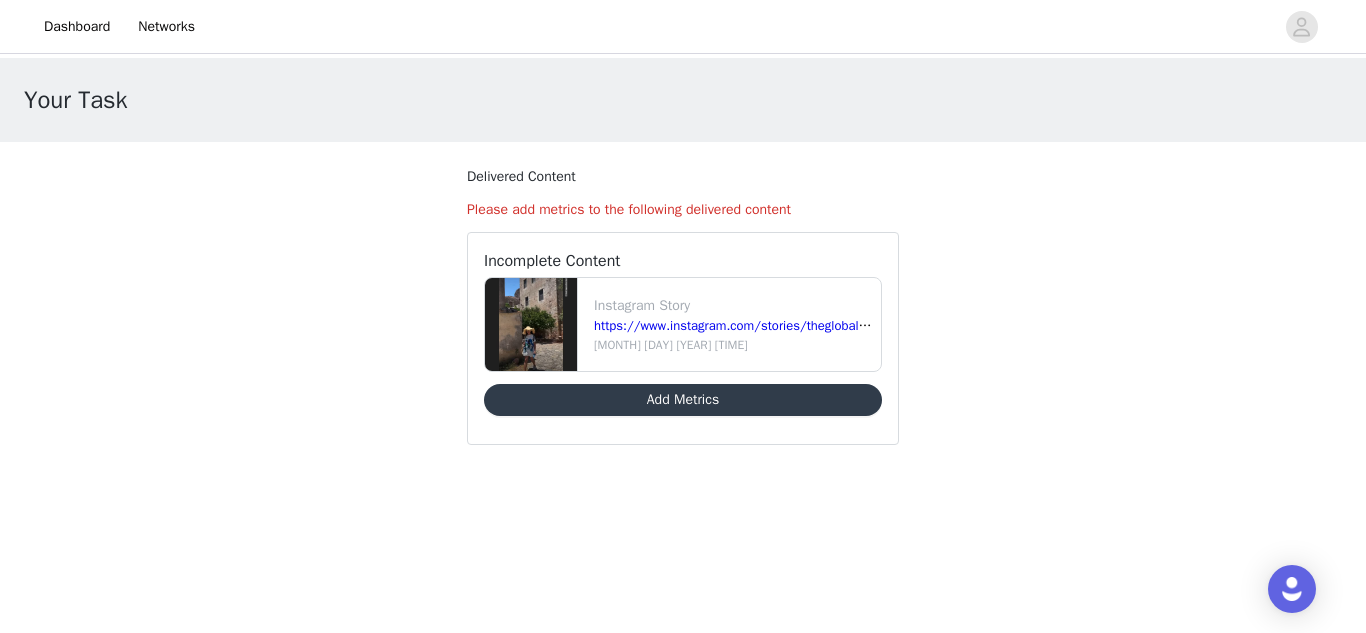 click on "Add Metrics" at bounding box center [683, 400] 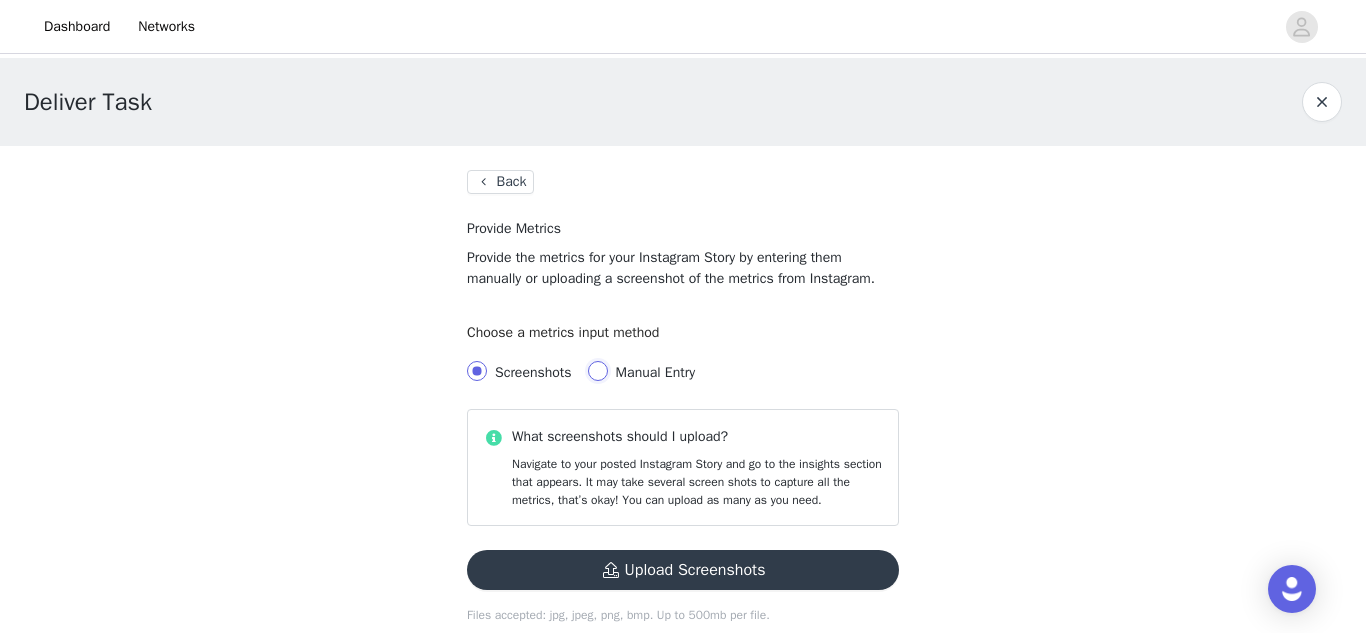 click on "Manual Entry" at bounding box center [598, 371] 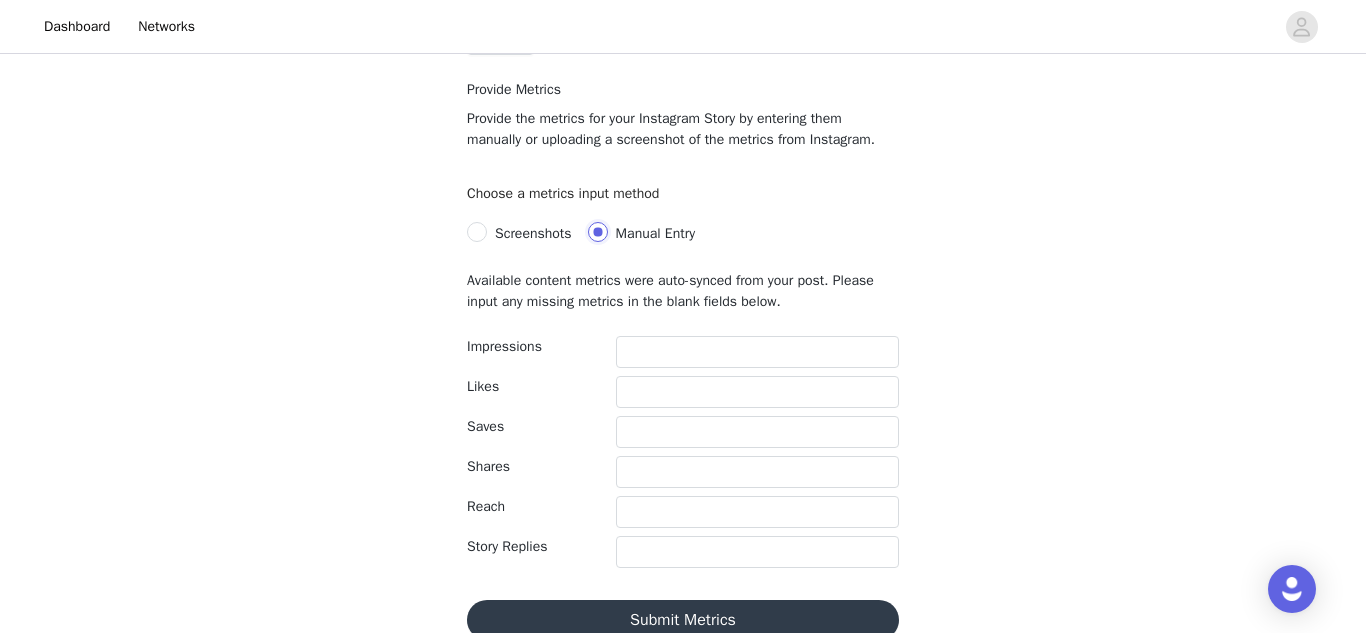 scroll, scrollTop: 170, scrollLeft: 0, axis: vertical 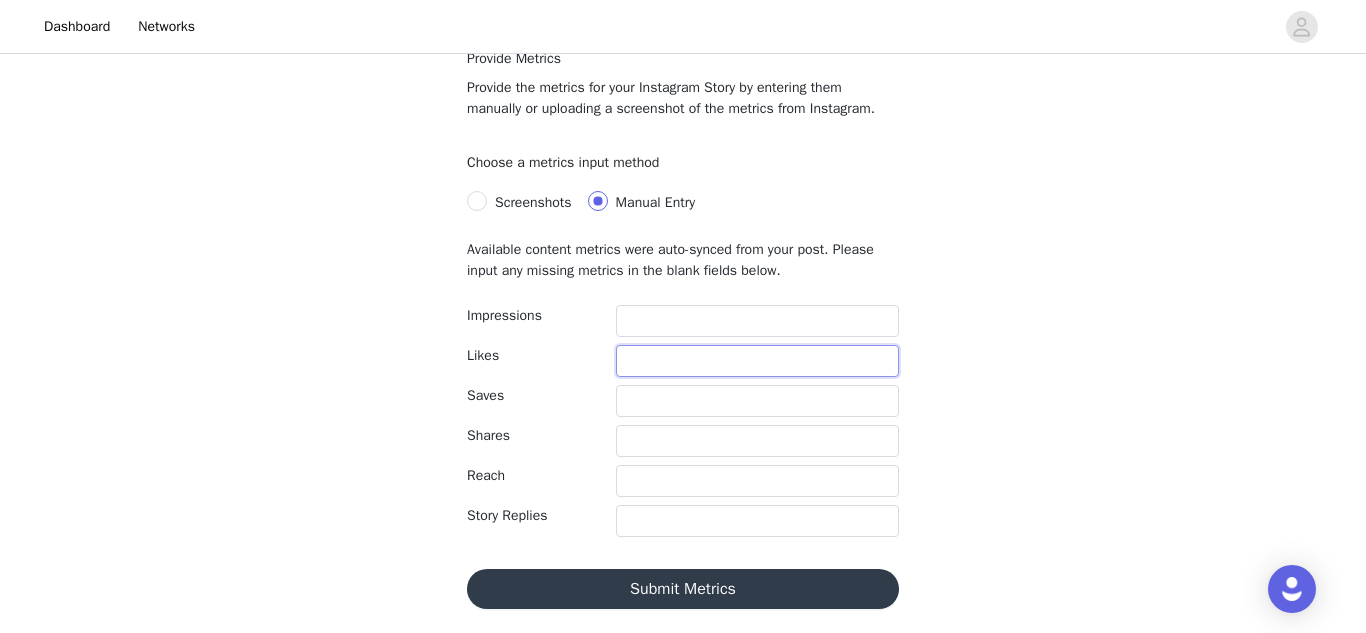 click at bounding box center [757, 361] 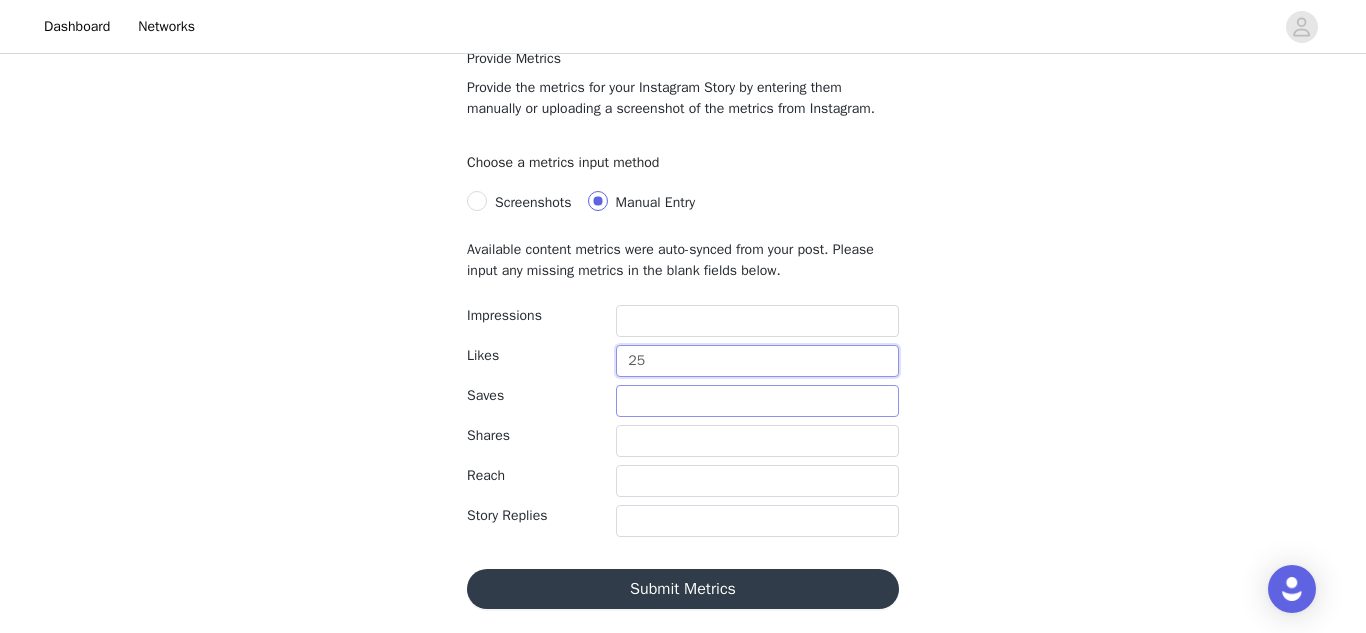 type on "25" 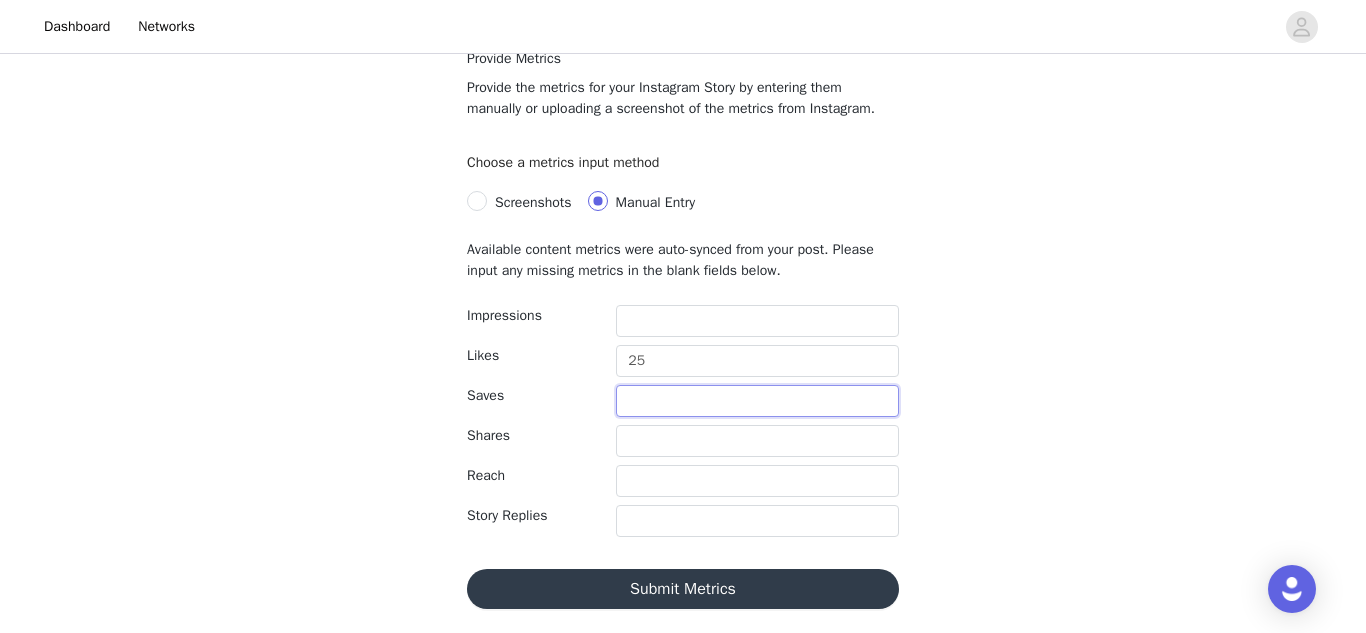 click at bounding box center (757, 401) 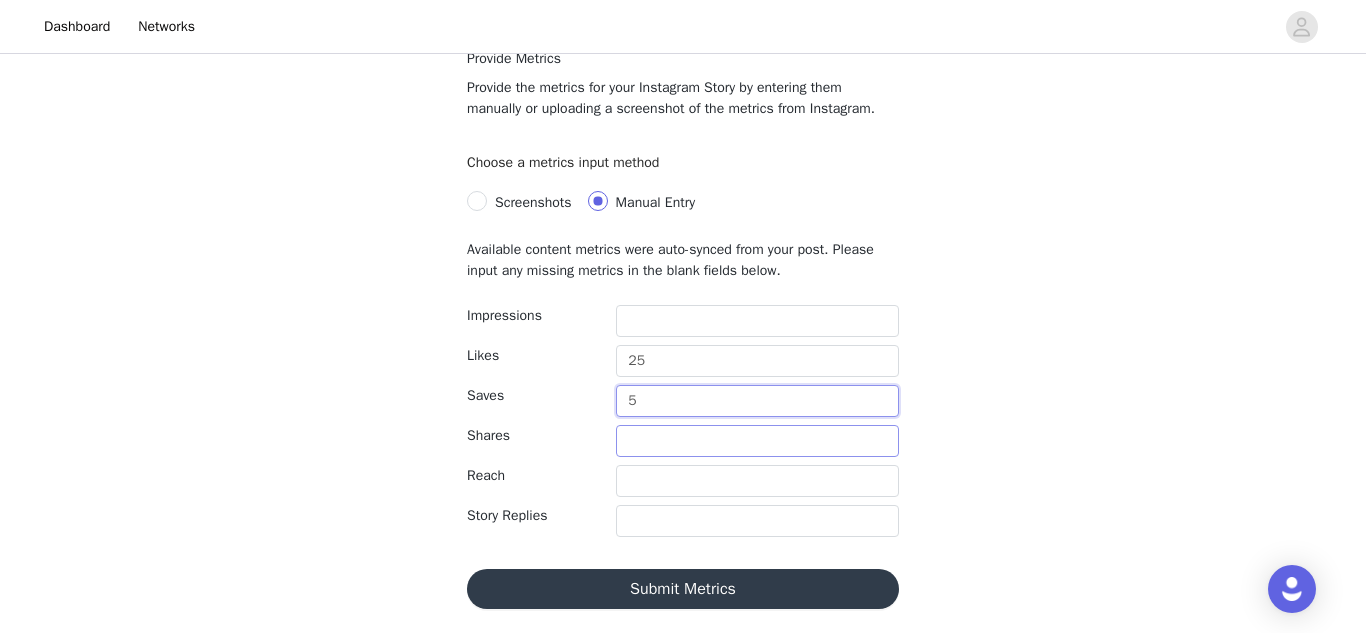 type on "5" 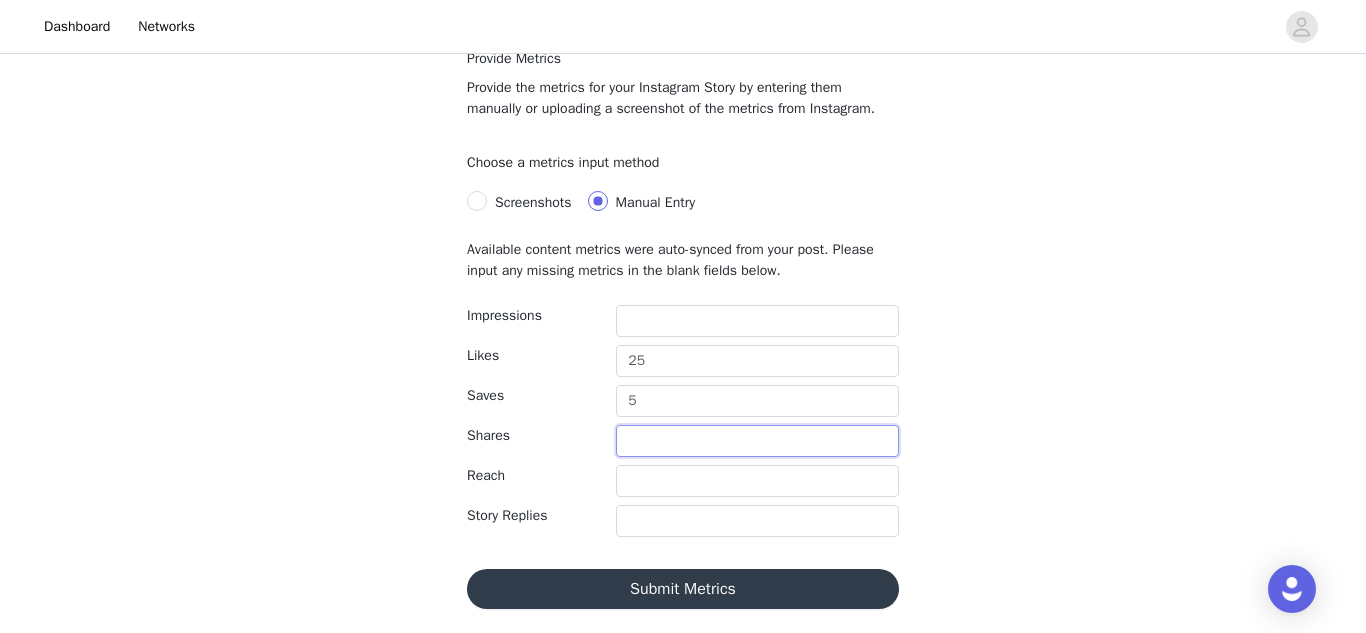 click at bounding box center (757, 441) 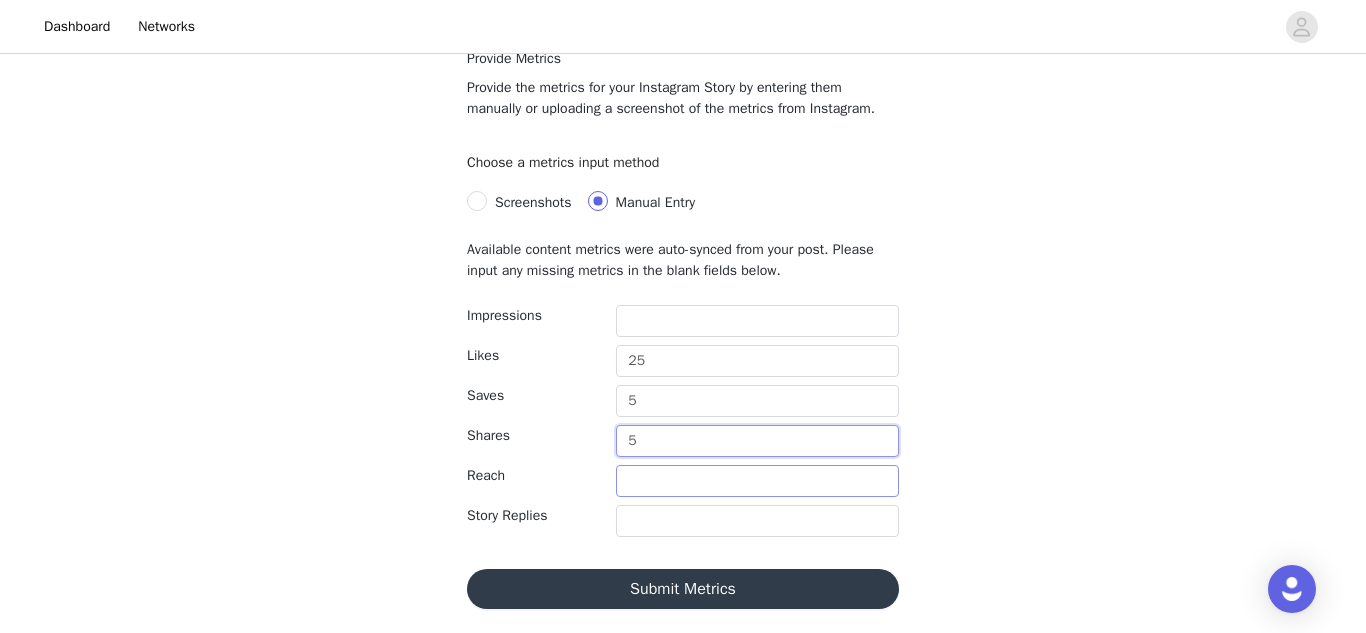 type on "5" 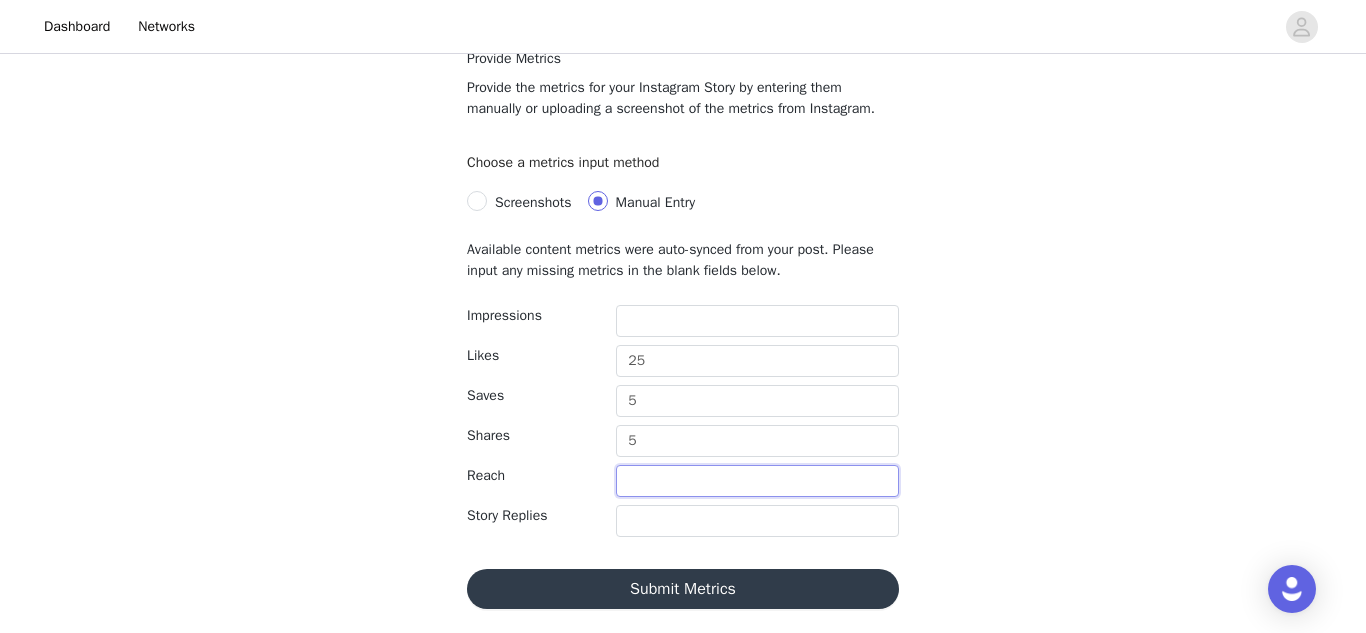click at bounding box center [757, 481] 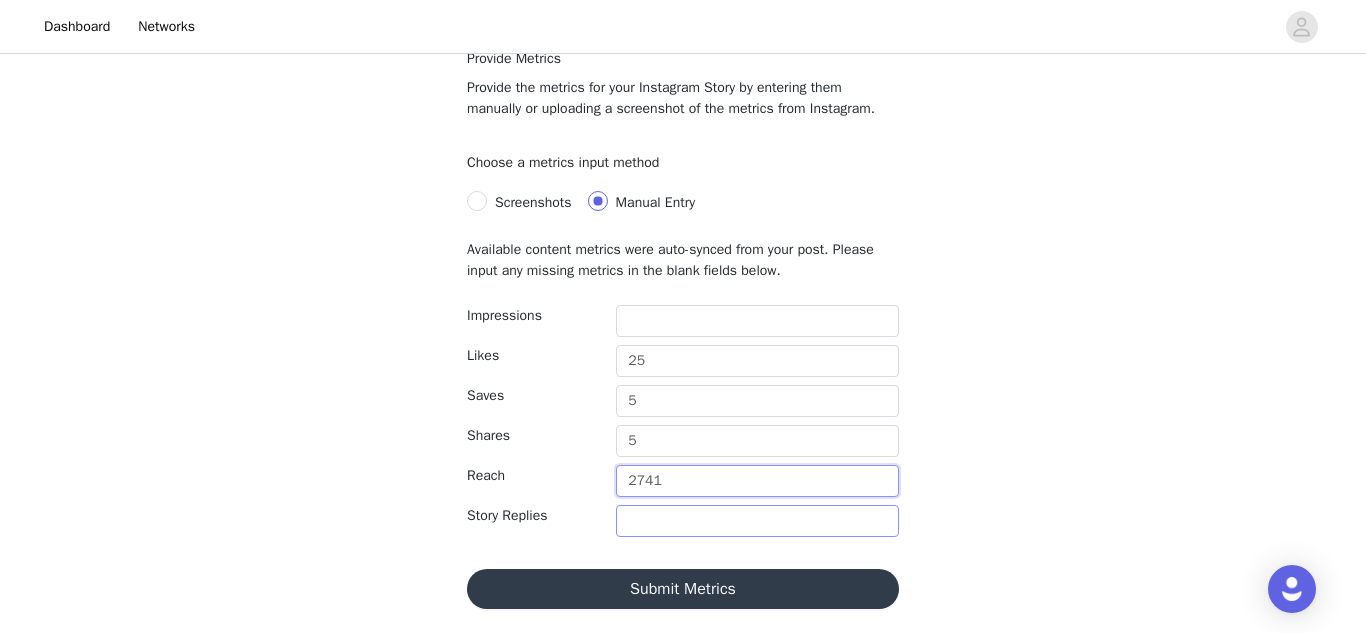 type on "2741" 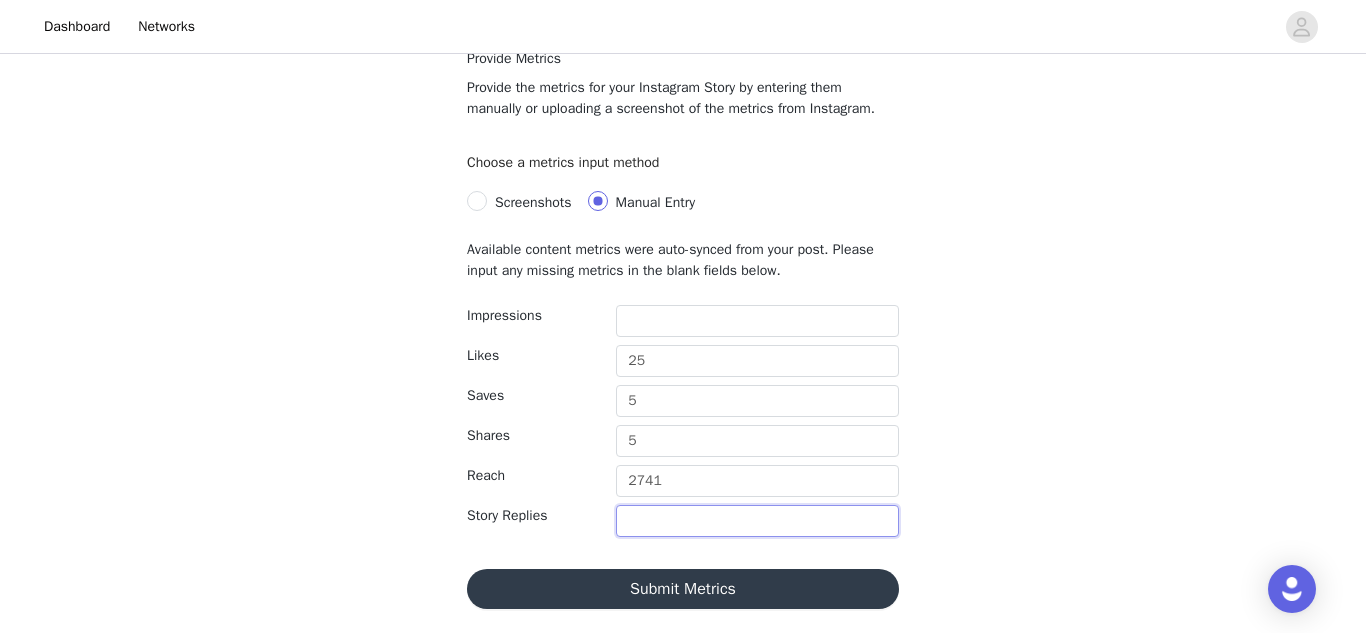 click at bounding box center (757, 521) 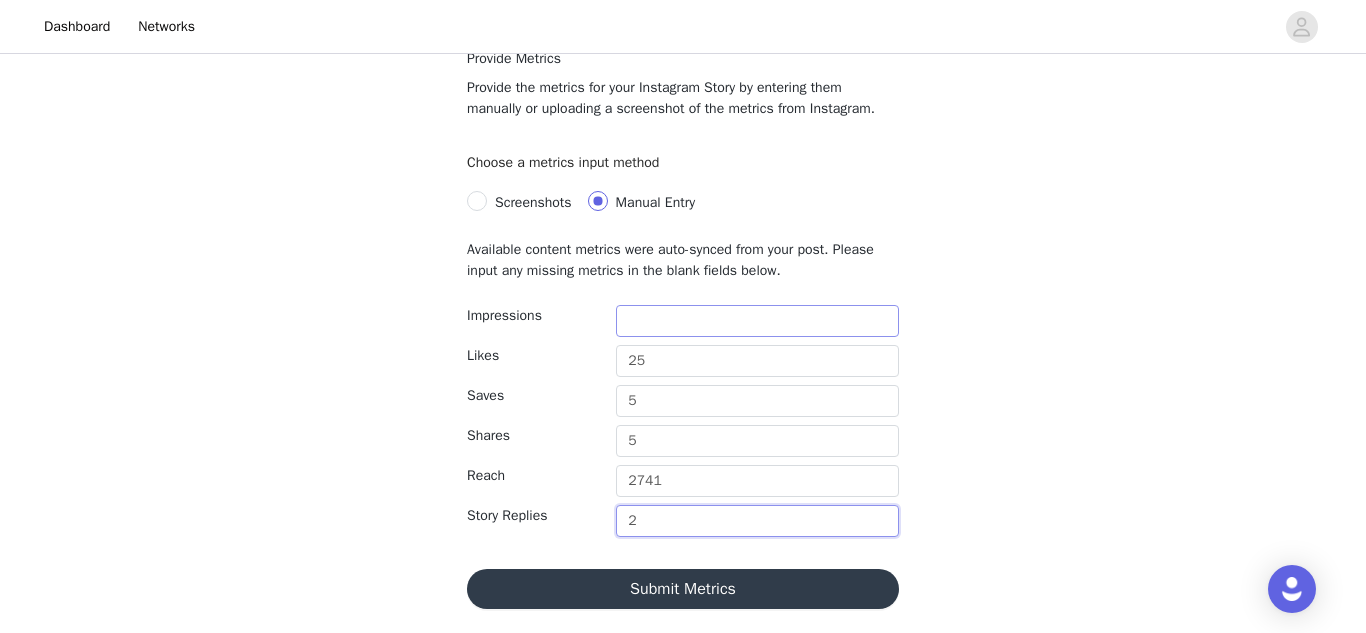 type on "2" 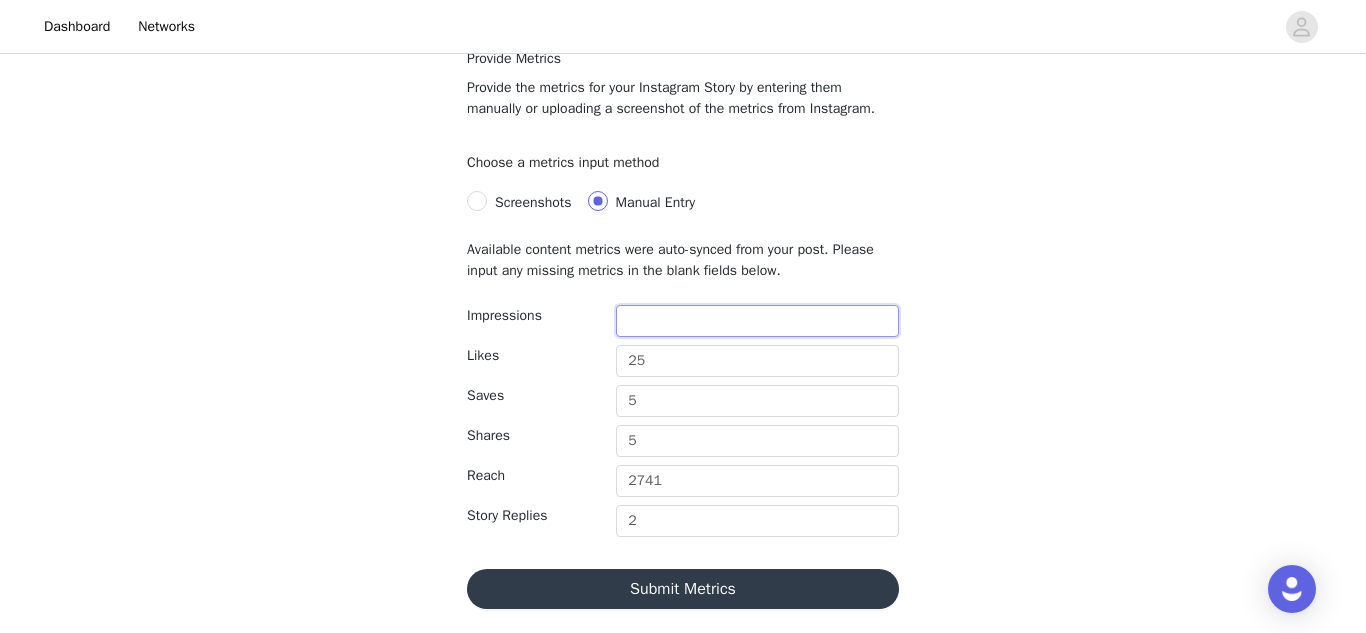 click at bounding box center [757, 321] 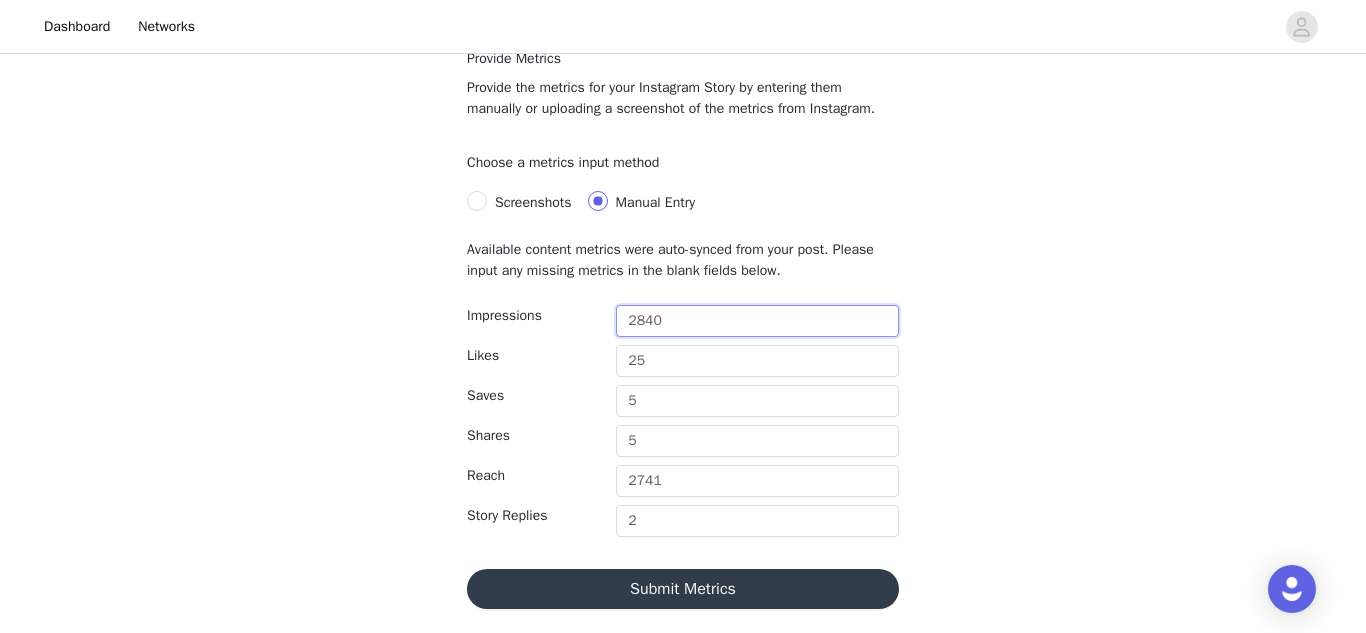type on "2840" 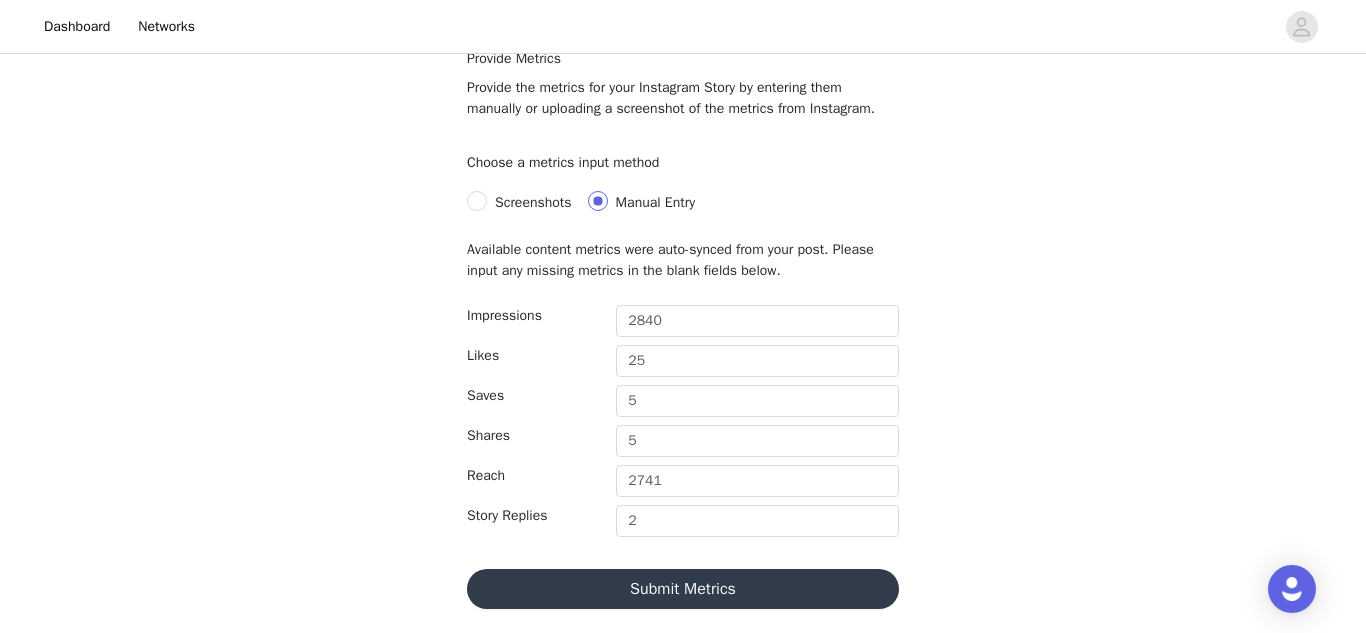 click on "Submit Metrics" at bounding box center (683, 589) 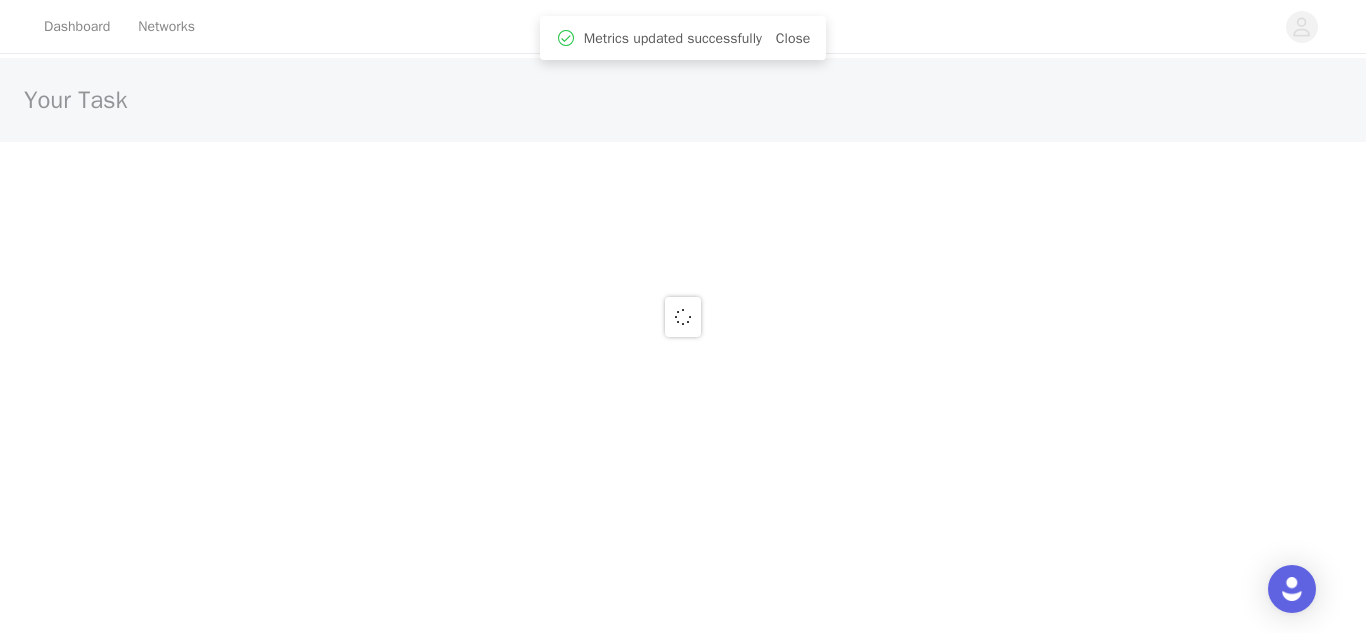 scroll, scrollTop: 0, scrollLeft: 0, axis: both 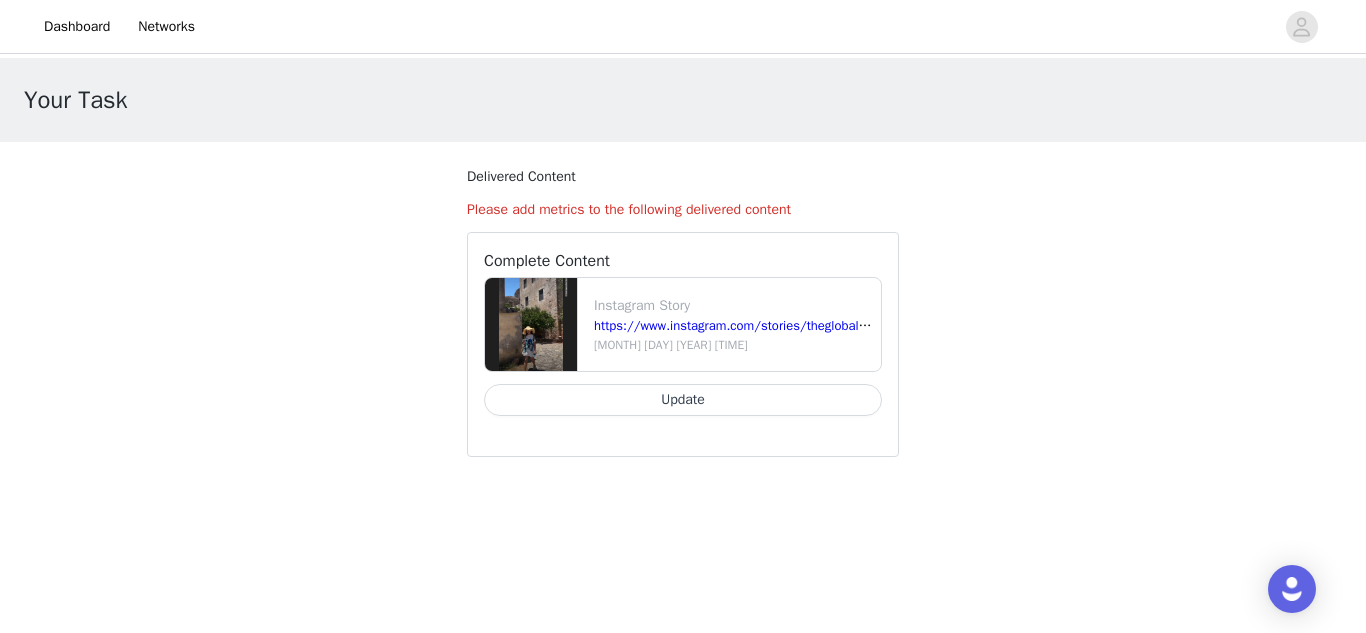 click on "Update" at bounding box center (683, 400) 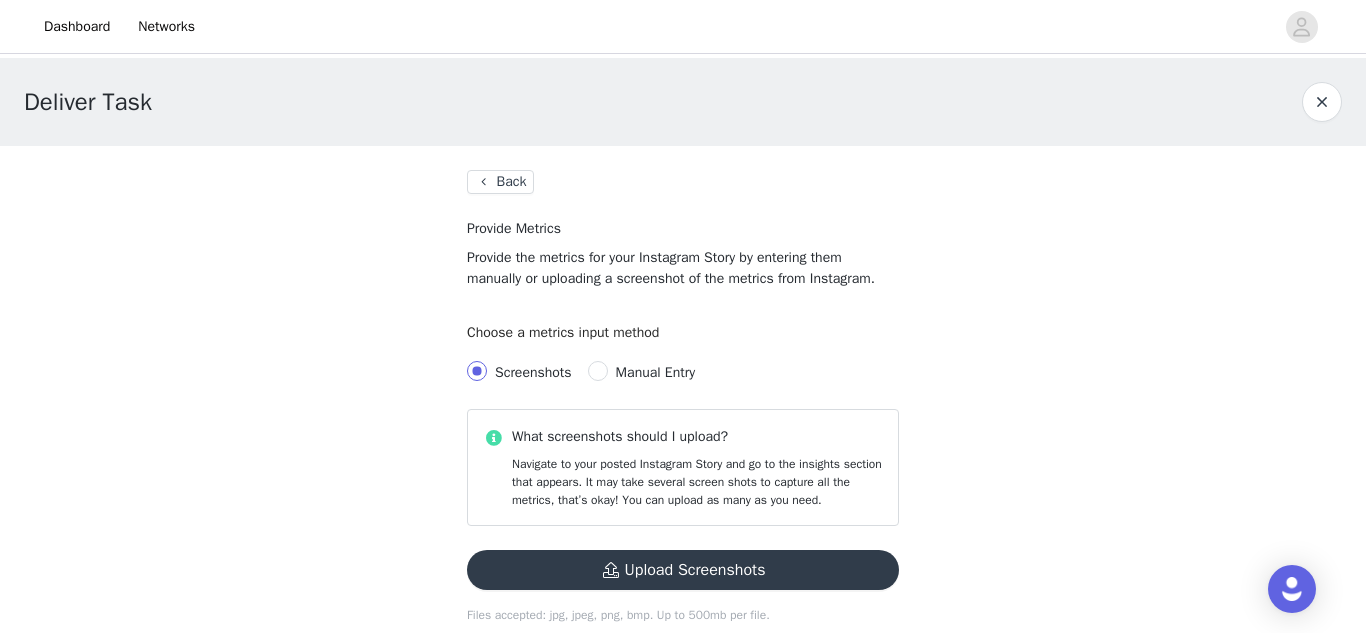 click on "Manual Entry" at bounding box center (655, 372) 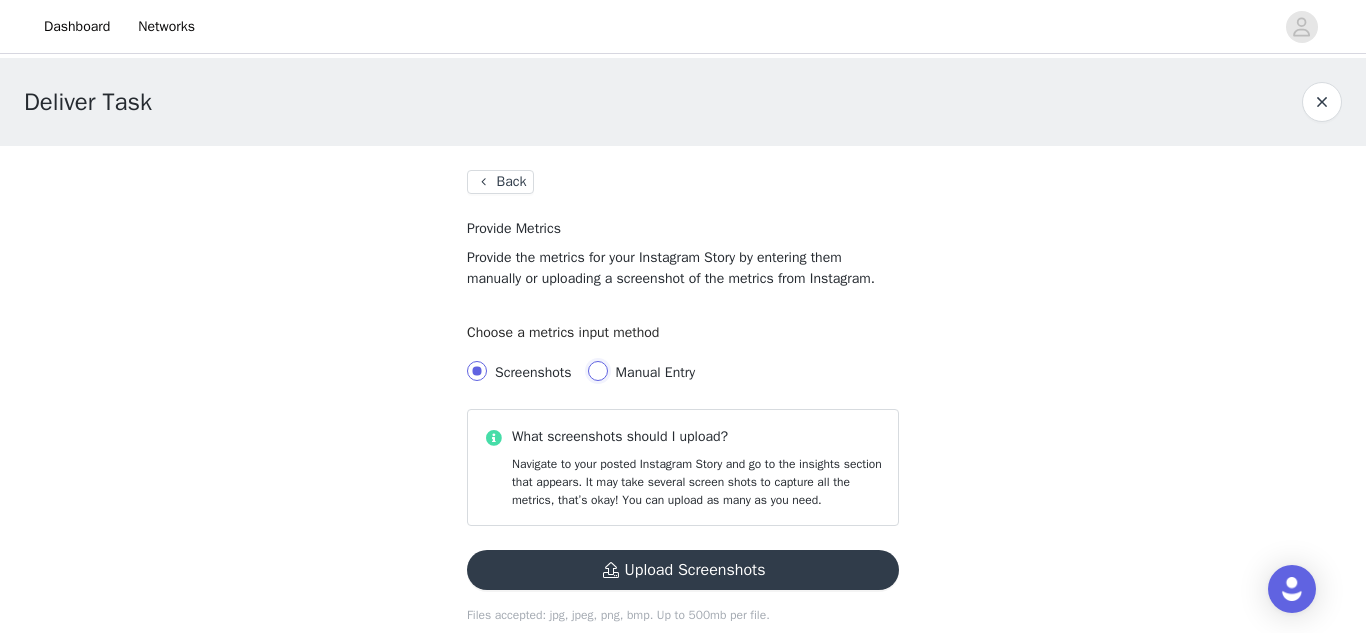 click on "Manual Entry" at bounding box center [598, 371] 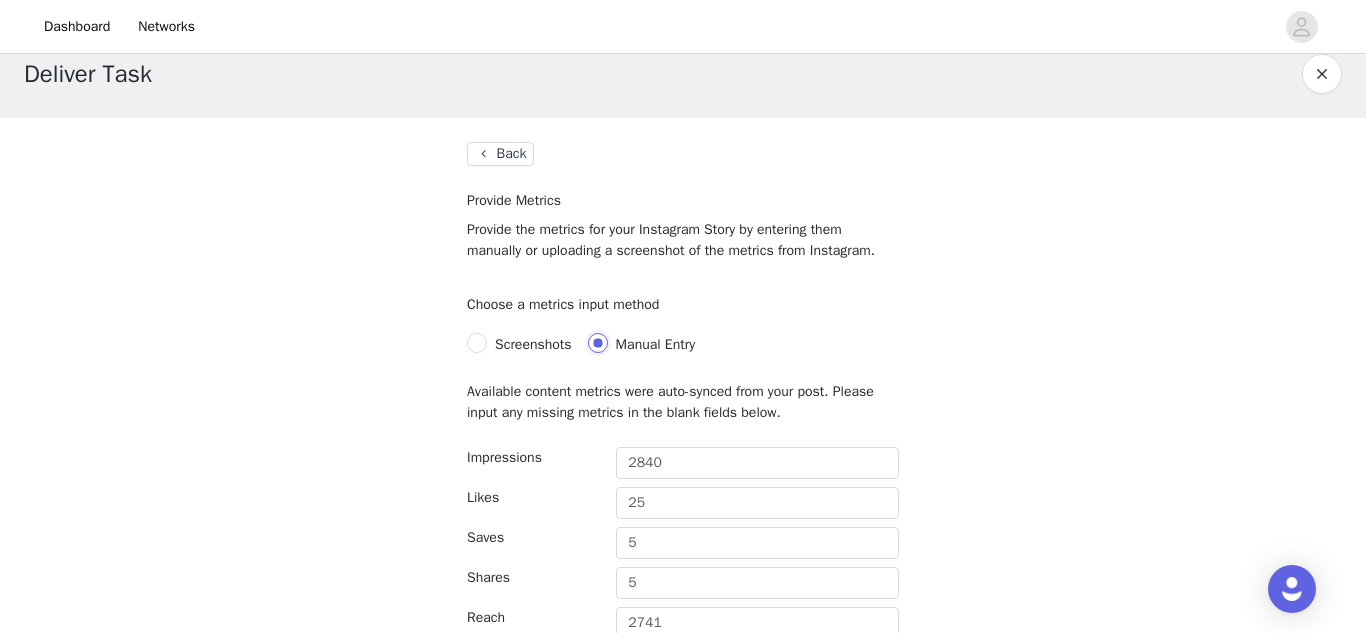 scroll, scrollTop: 14, scrollLeft: 0, axis: vertical 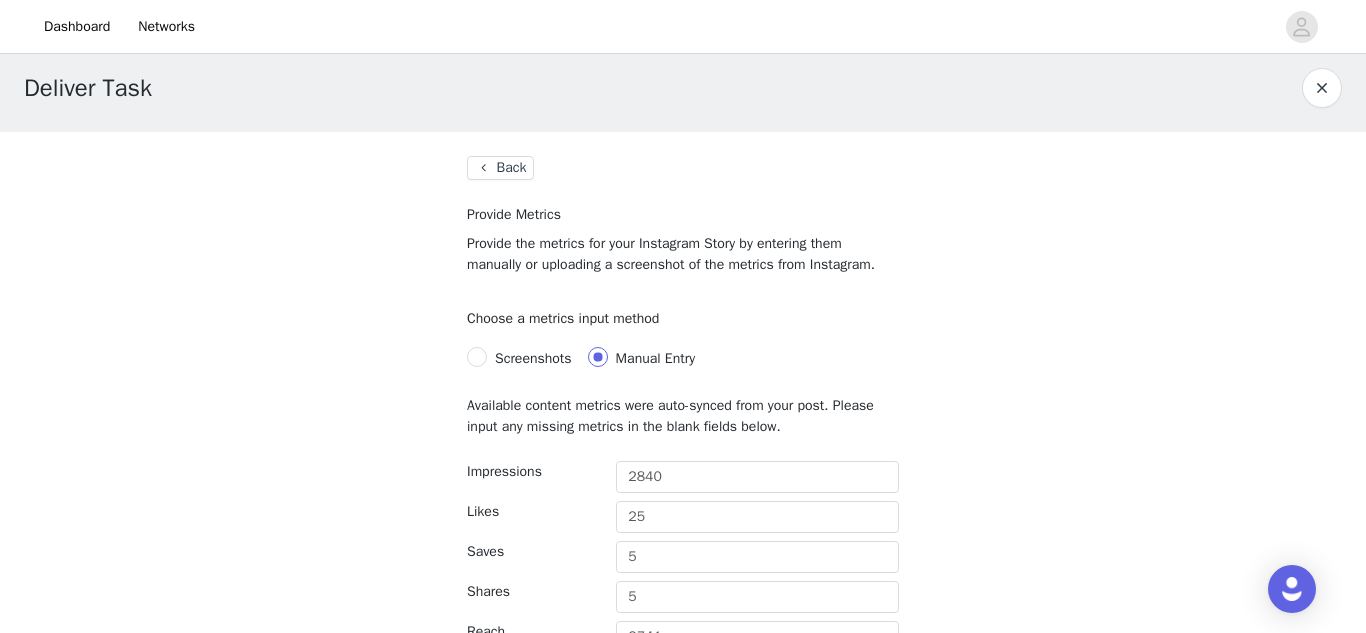 click on "Back" at bounding box center (500, 168) 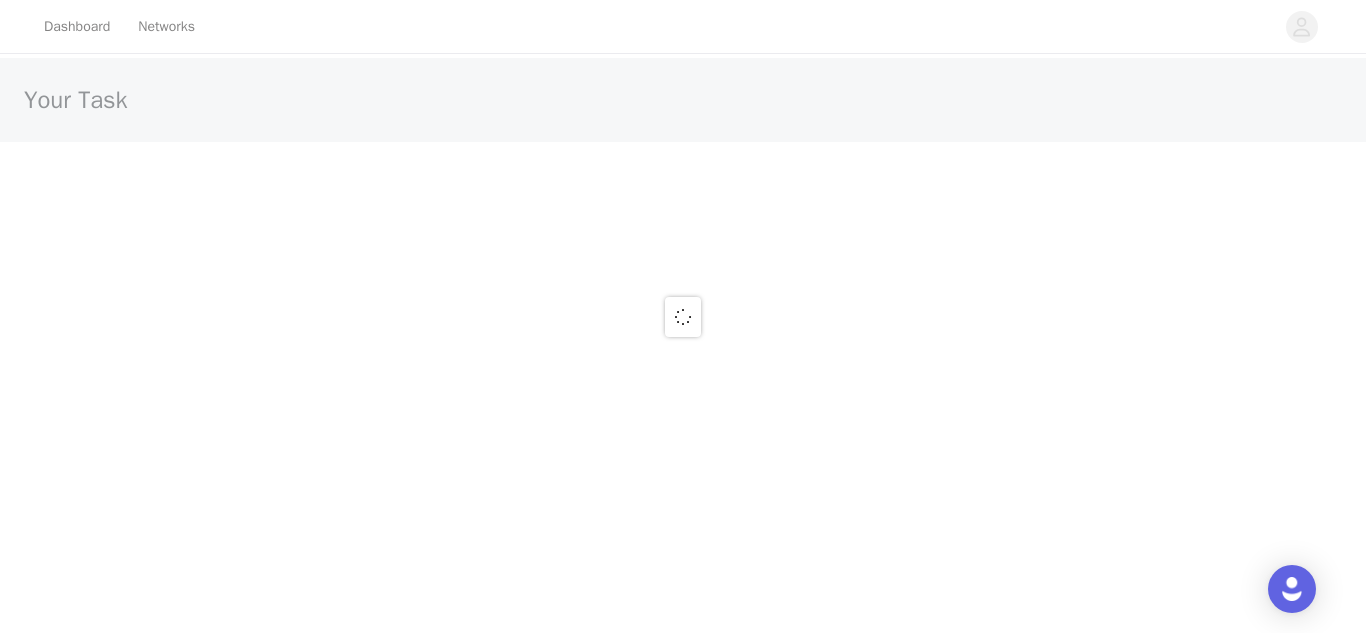 scroll, scrollTop: 0, scrollLeft: 0, axis: both 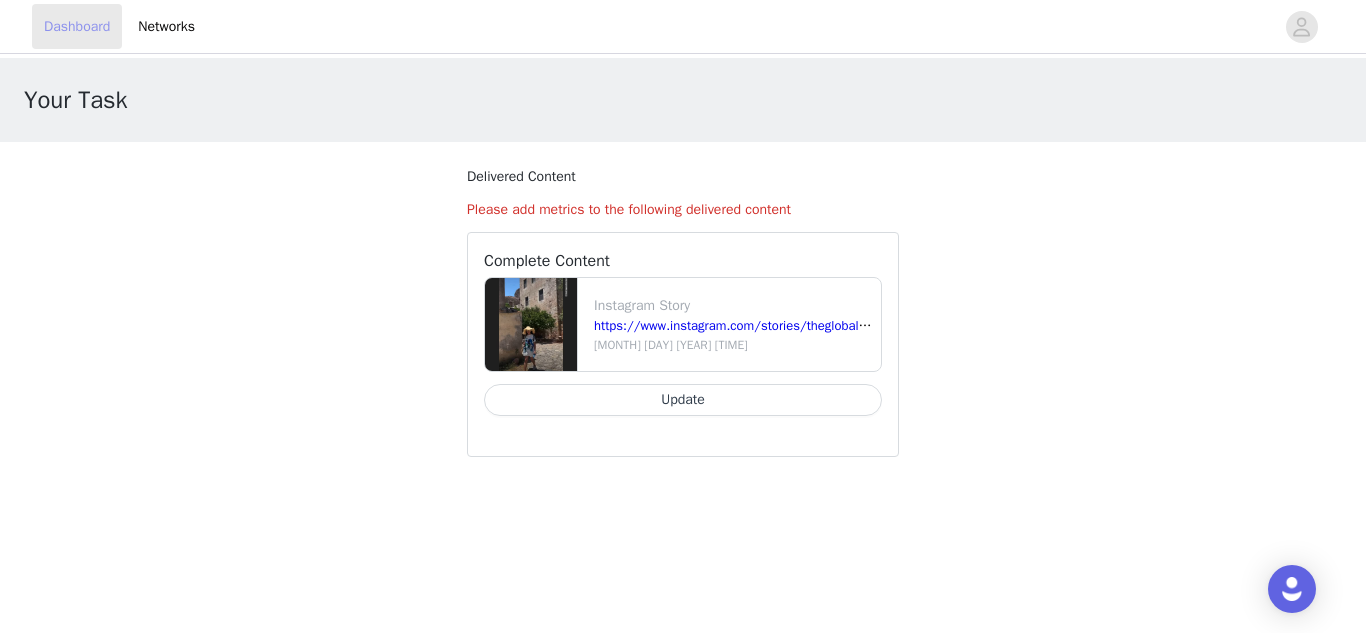 click on "Dashboard" at bounding box center (77, 26) 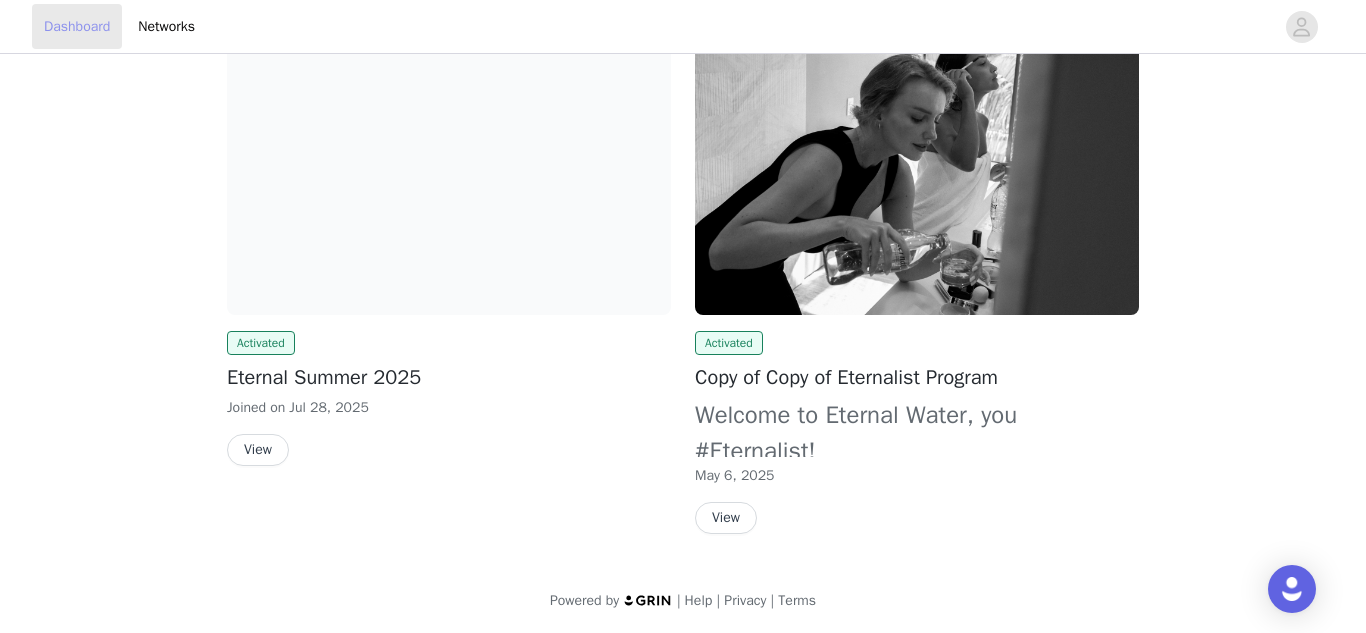 scroll, scrollTop: 336, scrollLeft: 0, axis: vertical 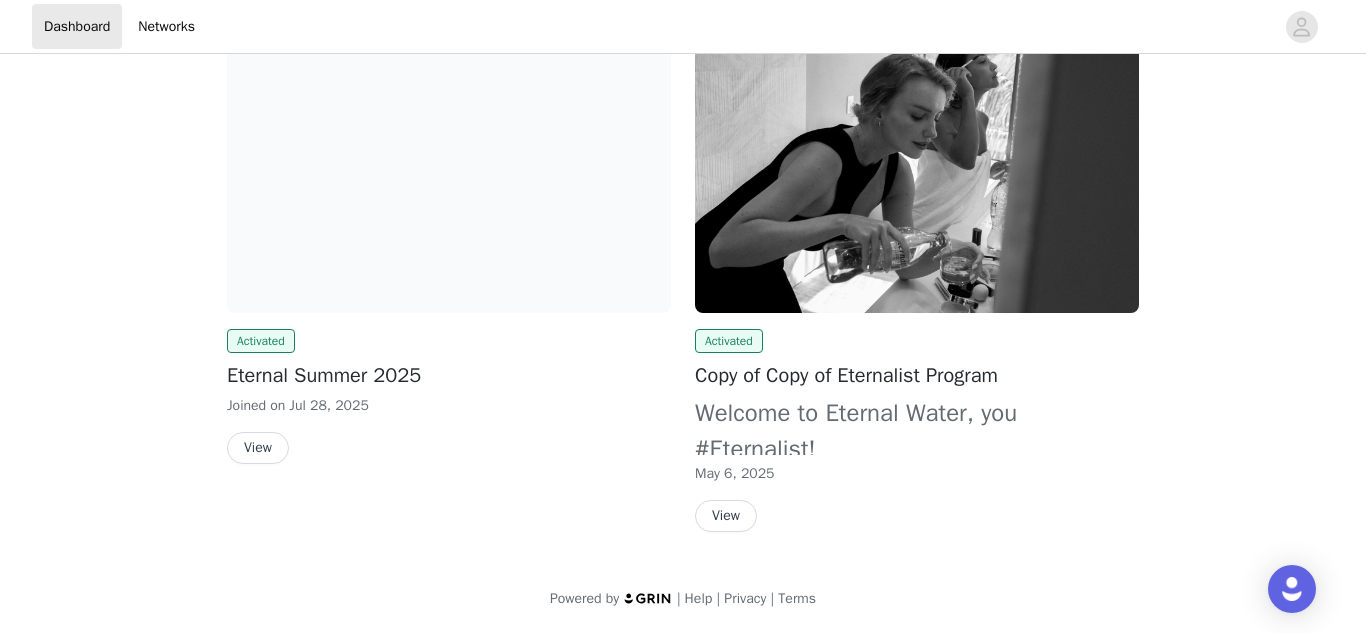 click on "View" at bounding box center [726, 516] 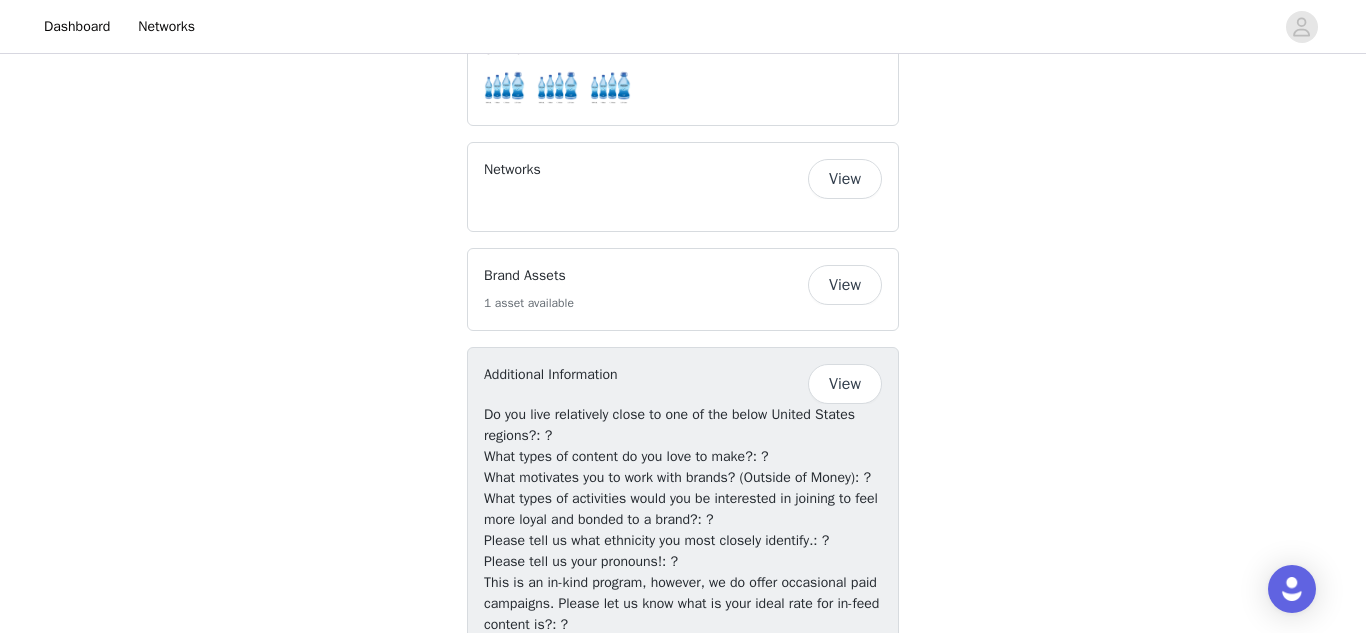 scroll, scrollTop: 1928, scrollLeft: 0, axis: vertical 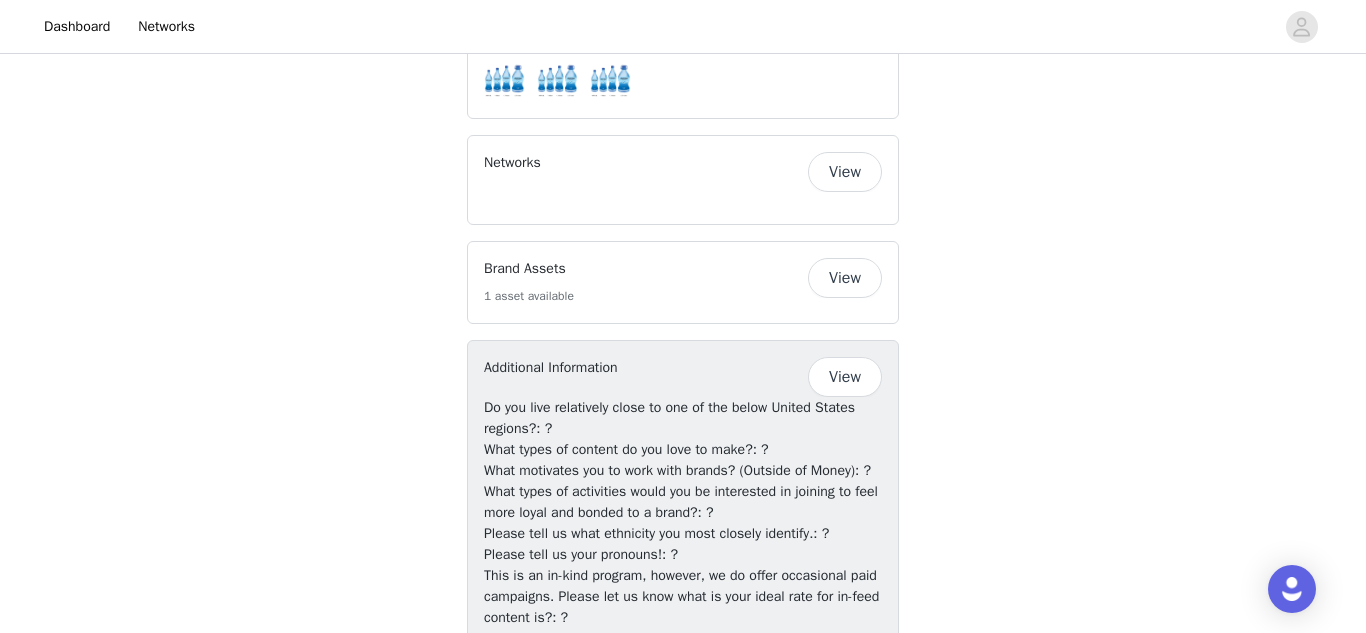 click on "View" at bounding box center [845, 377] 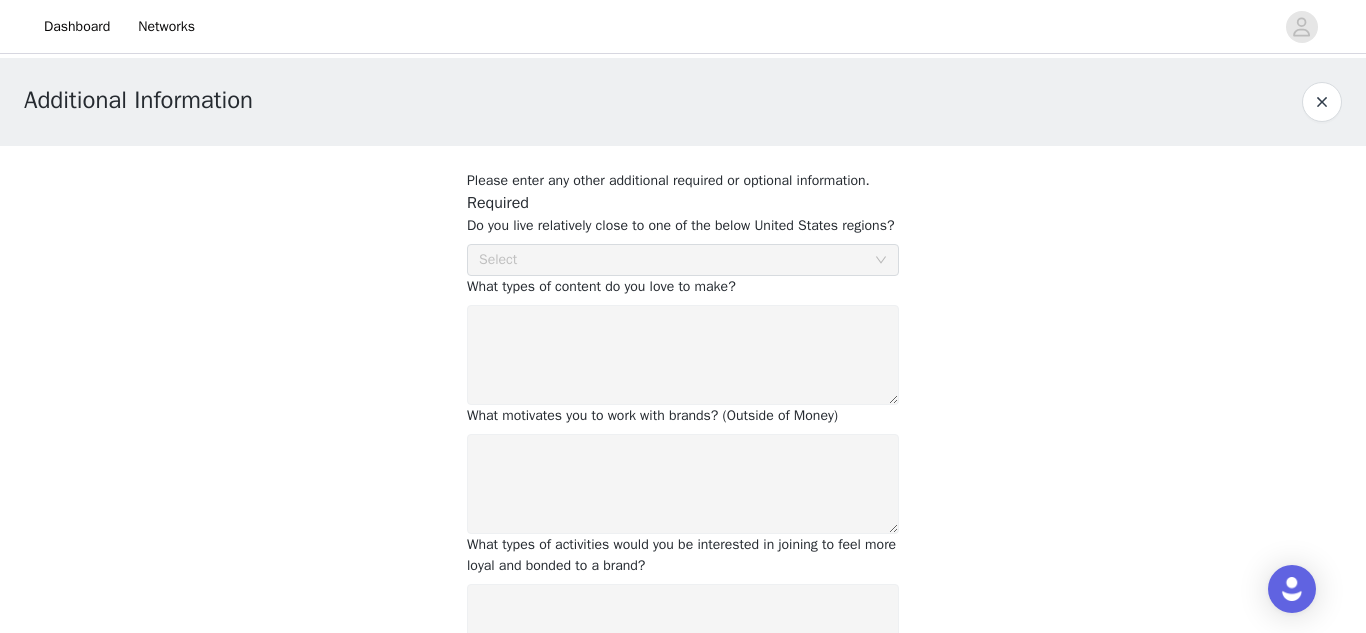 scroll, scrollTop: 3, scrollLeft: 0, axis: vertical 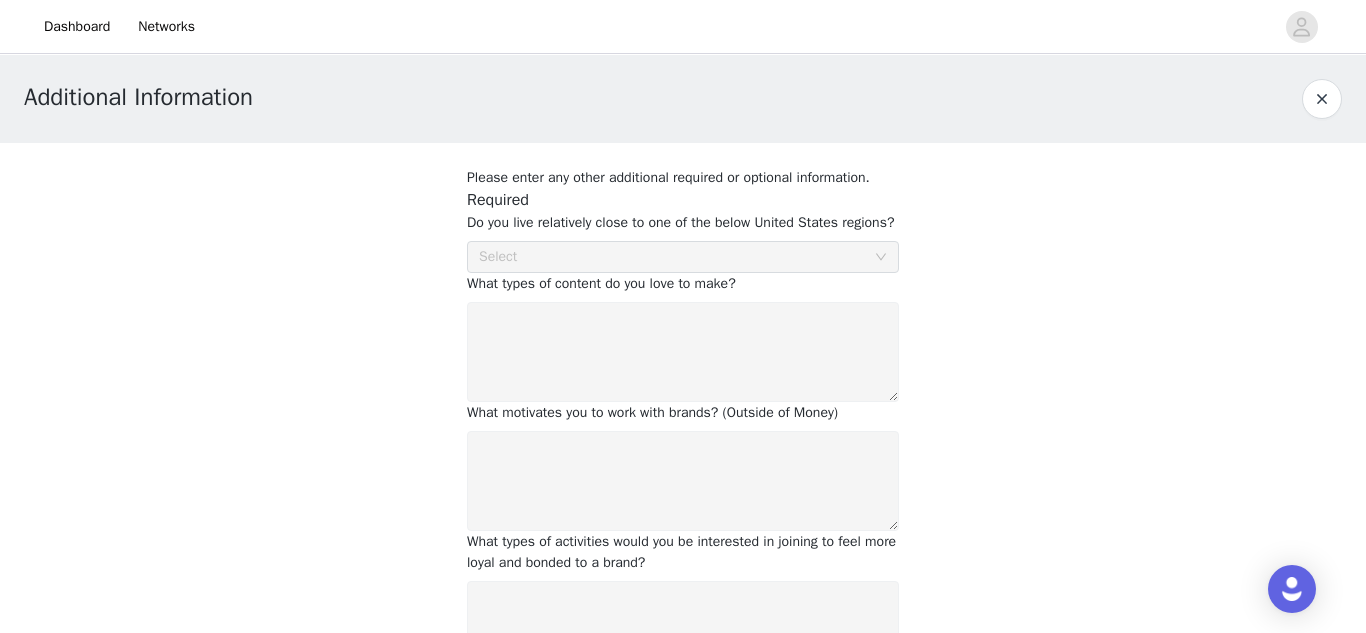 click at bounding box center (683, 590) 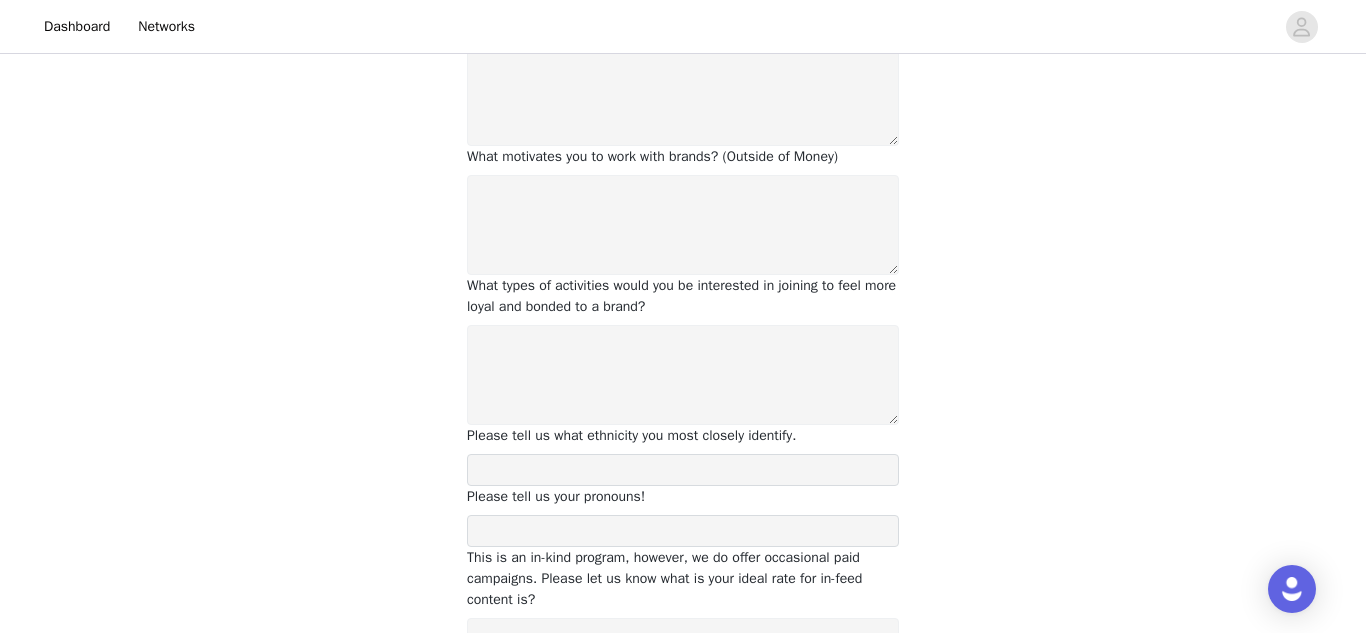 scroll, scrollTop: 0, scrollLeft: 0, axis: both 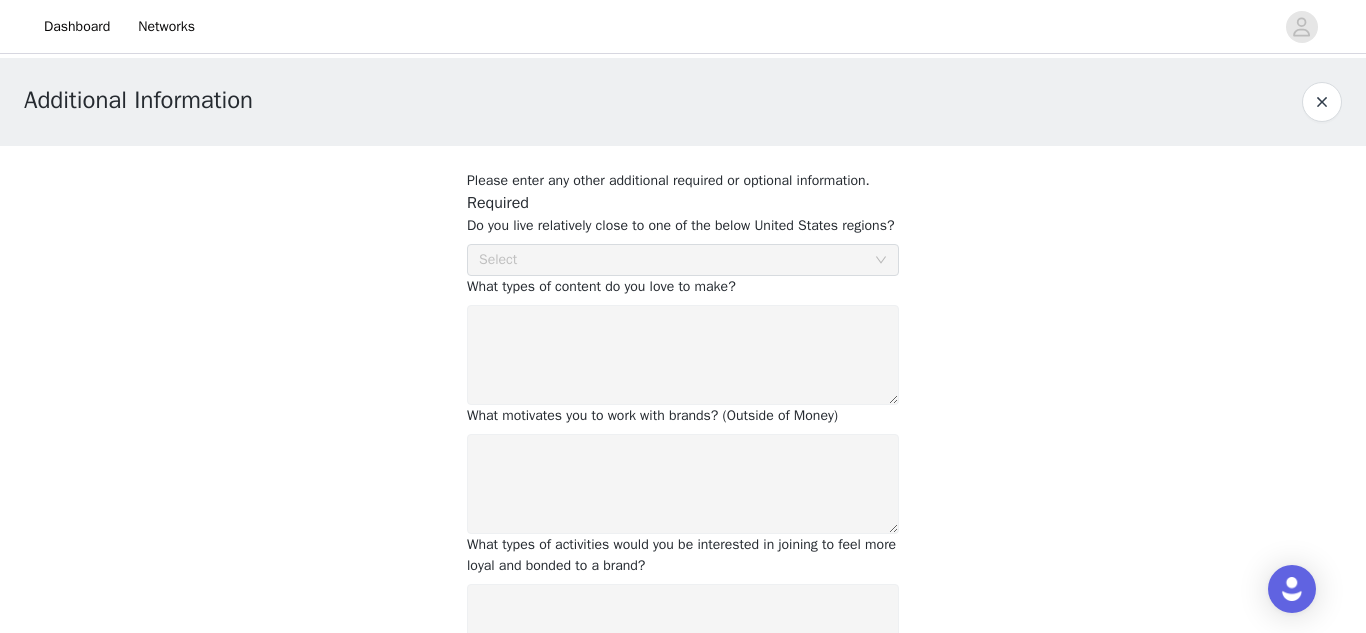 click at bounding box center [683, 593] 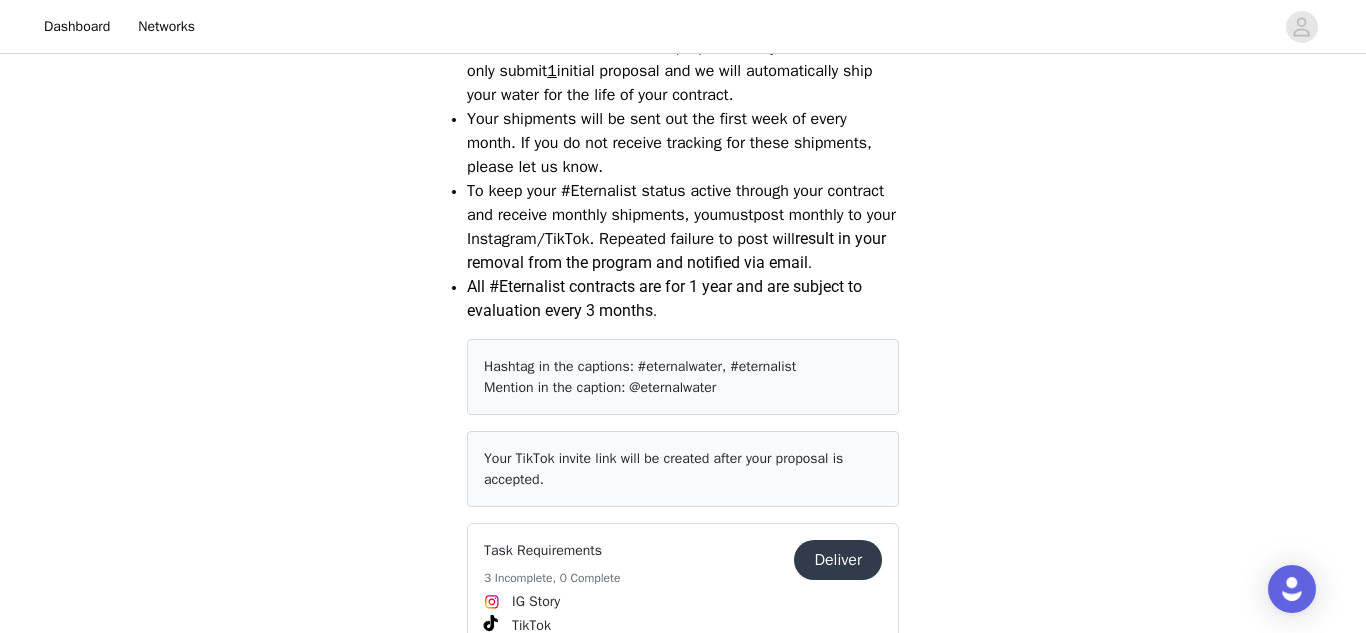 scroll, scrollTop: 0, scrollLeft: 0, axis: both 